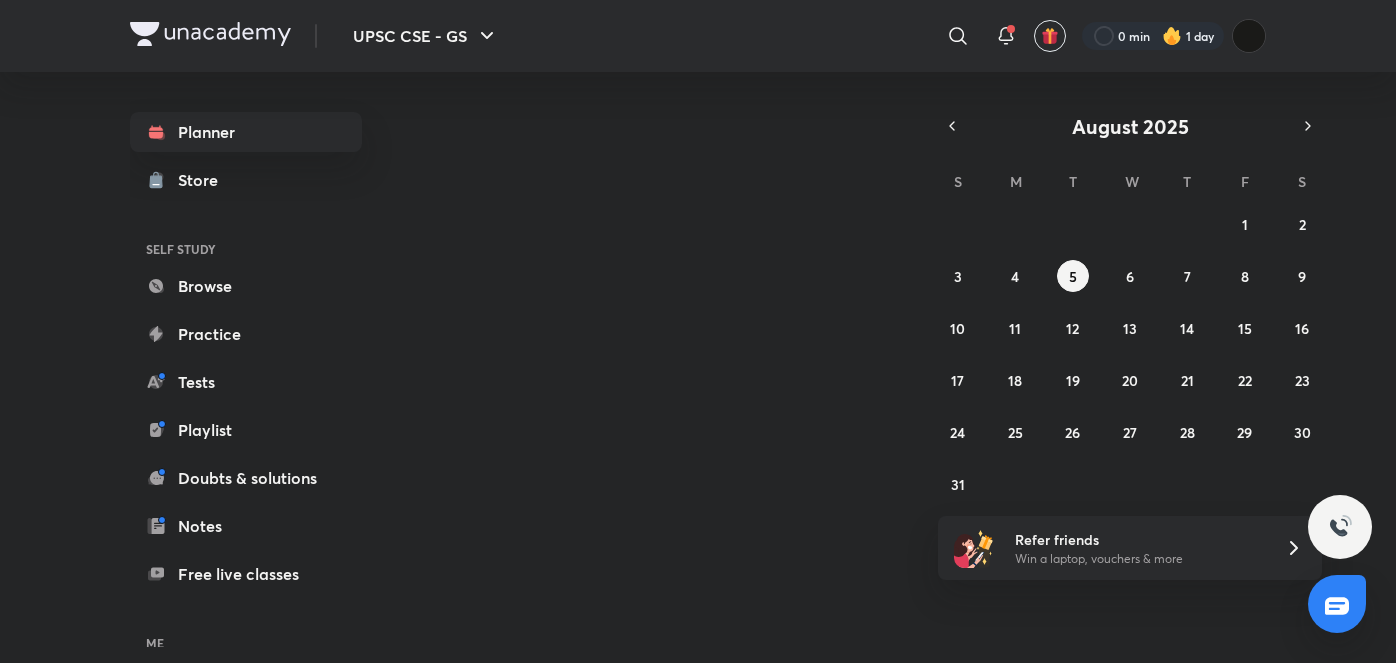 scroll, scrollTop: 0, scrollLeft: 0, axis: both 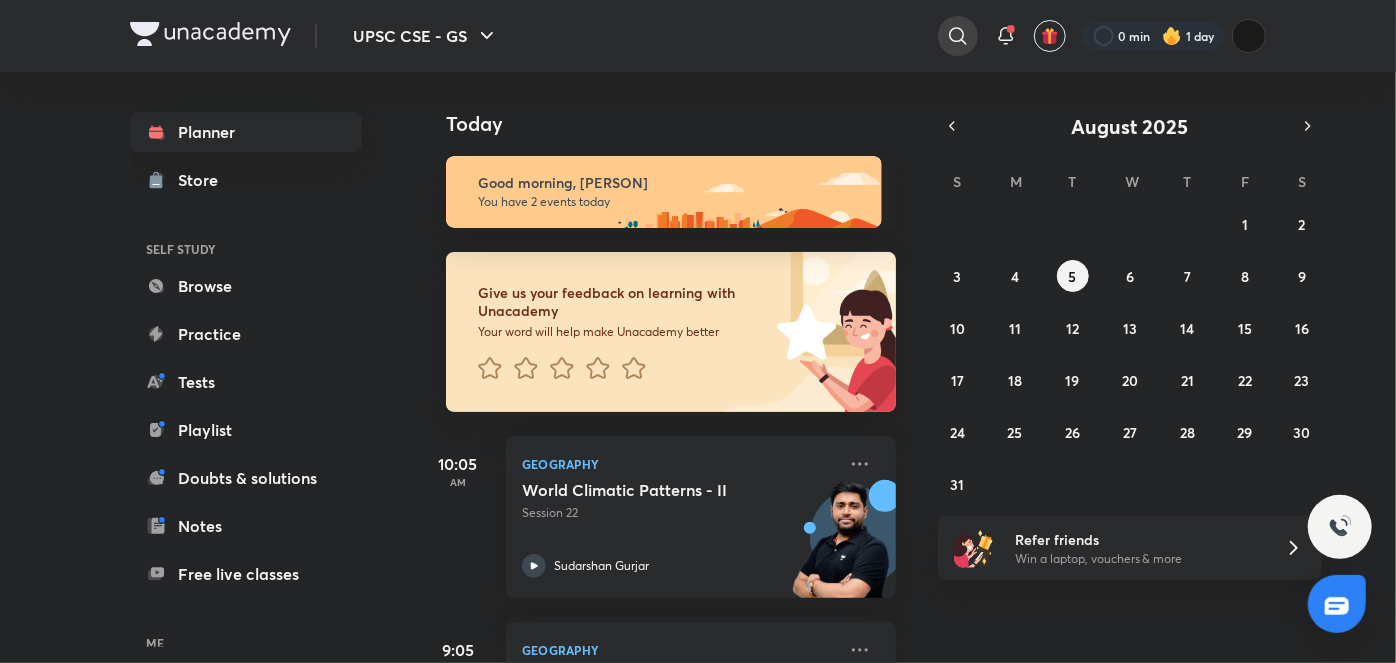 click 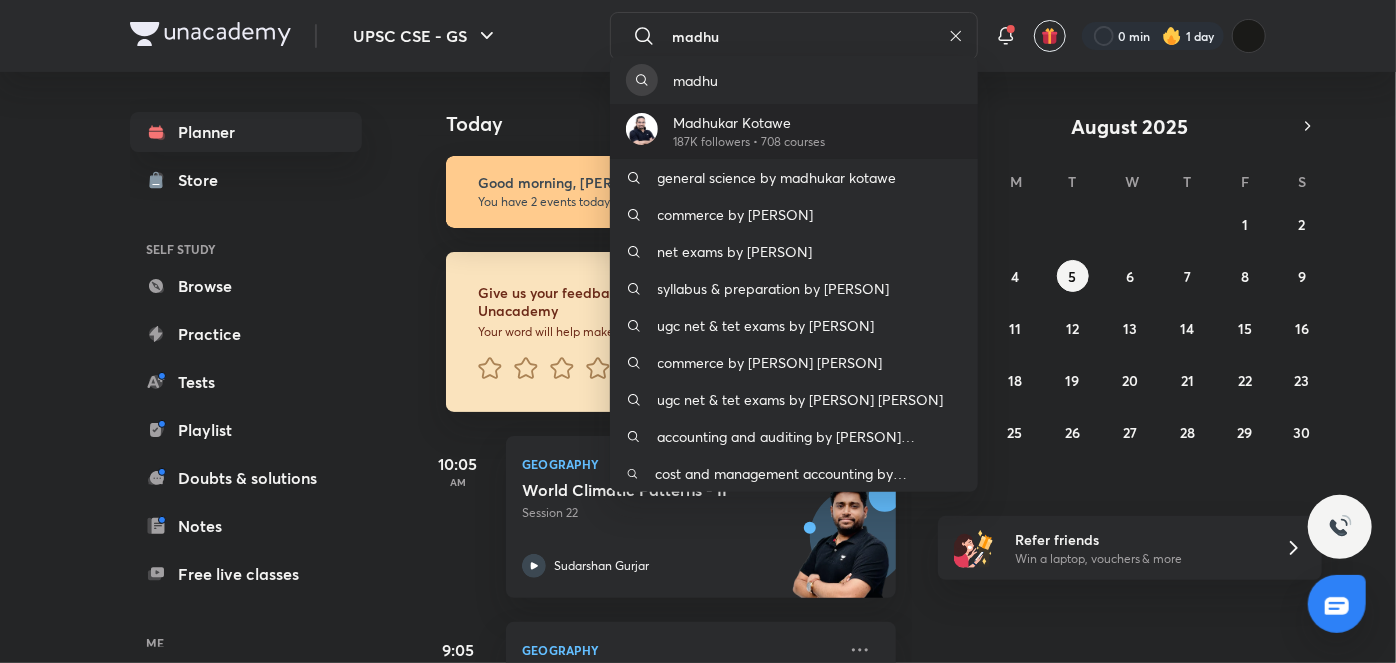 type on "madhu" 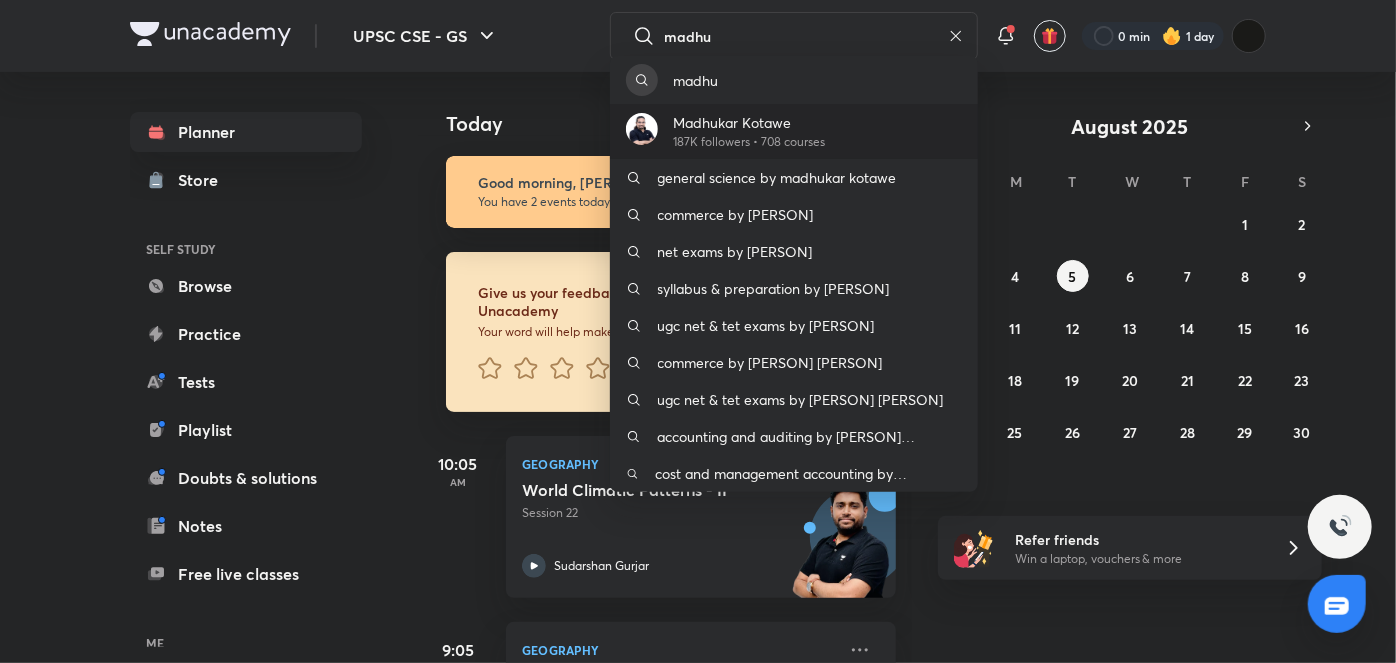 click on "[PERSON] 187K followers • 708 courses" at bounding box center (794, 131) 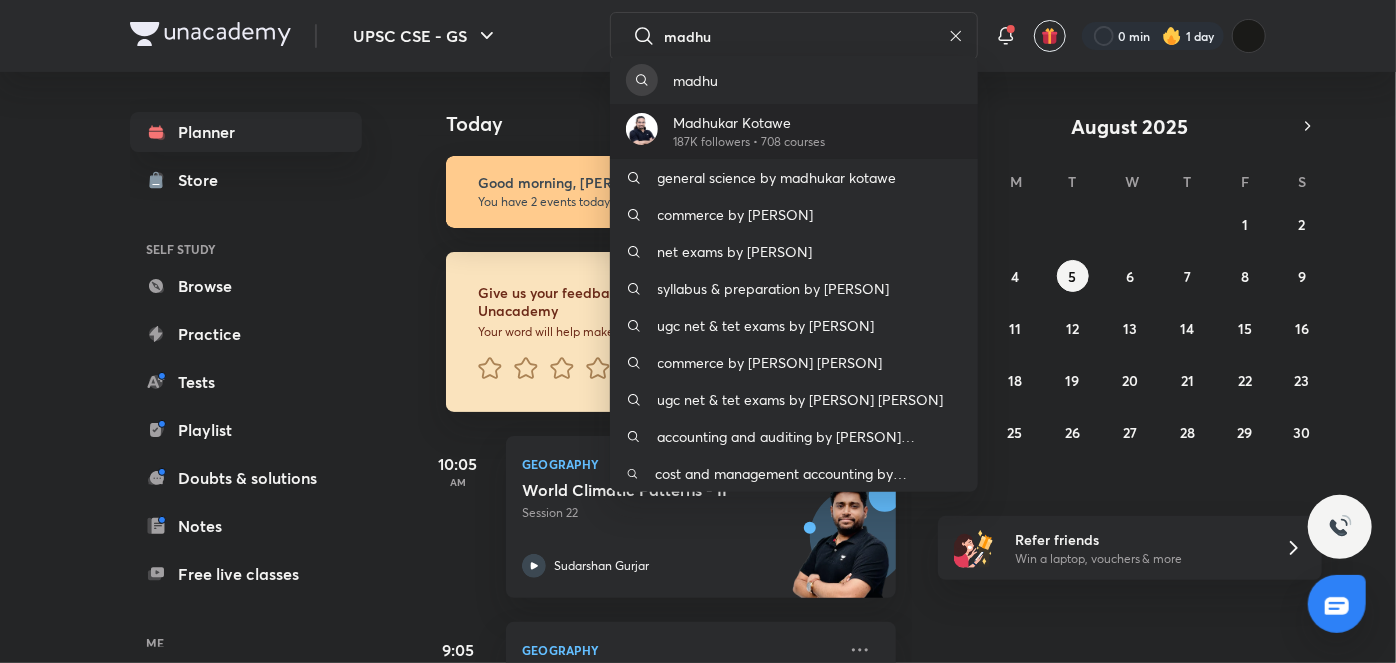 click on "Today Good morning, [PERSON] You have 2 events today Give us your feedback on learning with Unacademy Your word will help make Unacademy better 10:05 AM Geography World Climatic Patterns - II Session 22 [PERSON] 9:05 PM Geography Physiography of India: Western Coastal Plain, Western Ghat, and Doubt Clearing Session 10 [PERSON]" at bounding box center [905, 367] 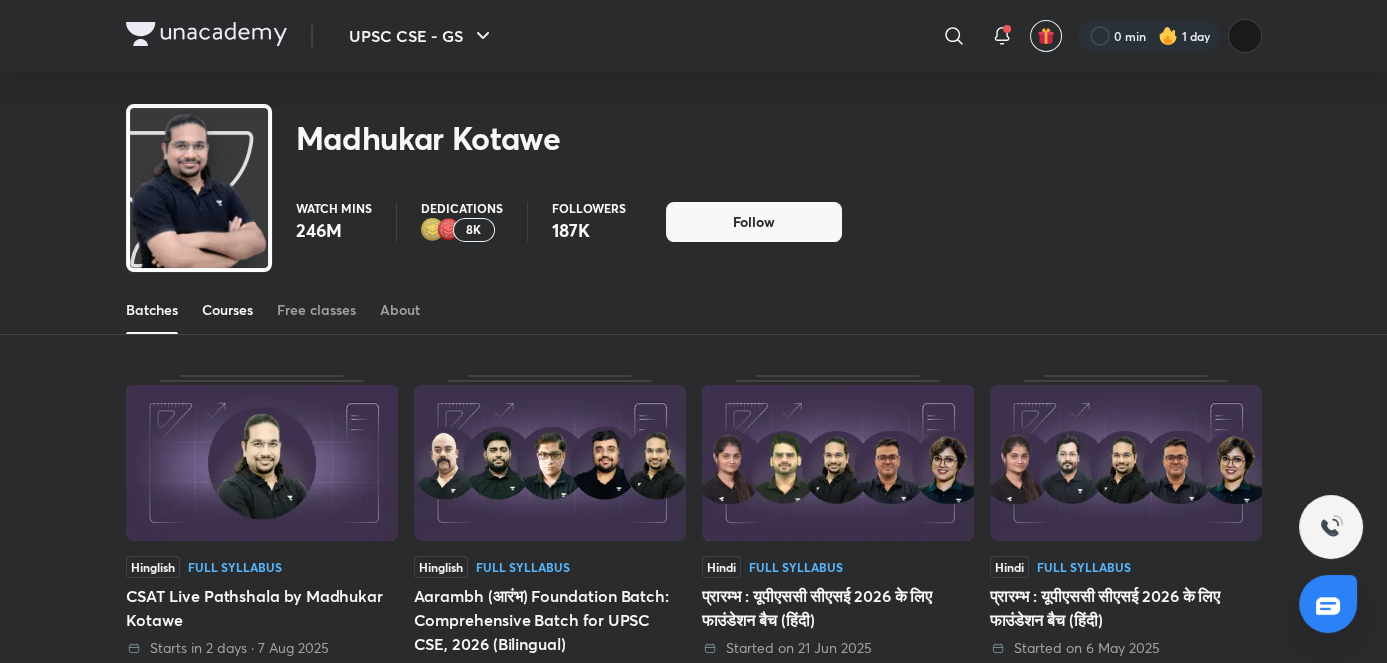 click on "Courses" at bounding box center (227, 310) 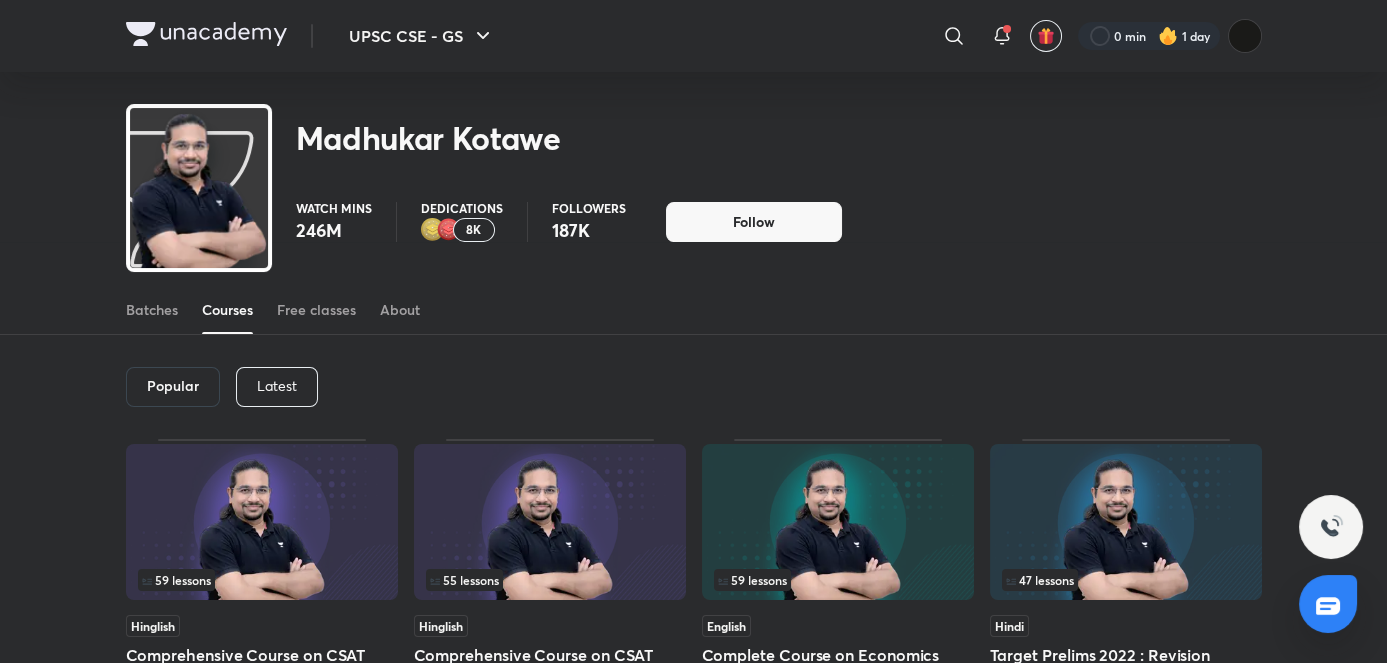 click on "Latest" at bounding box center (277, 387) 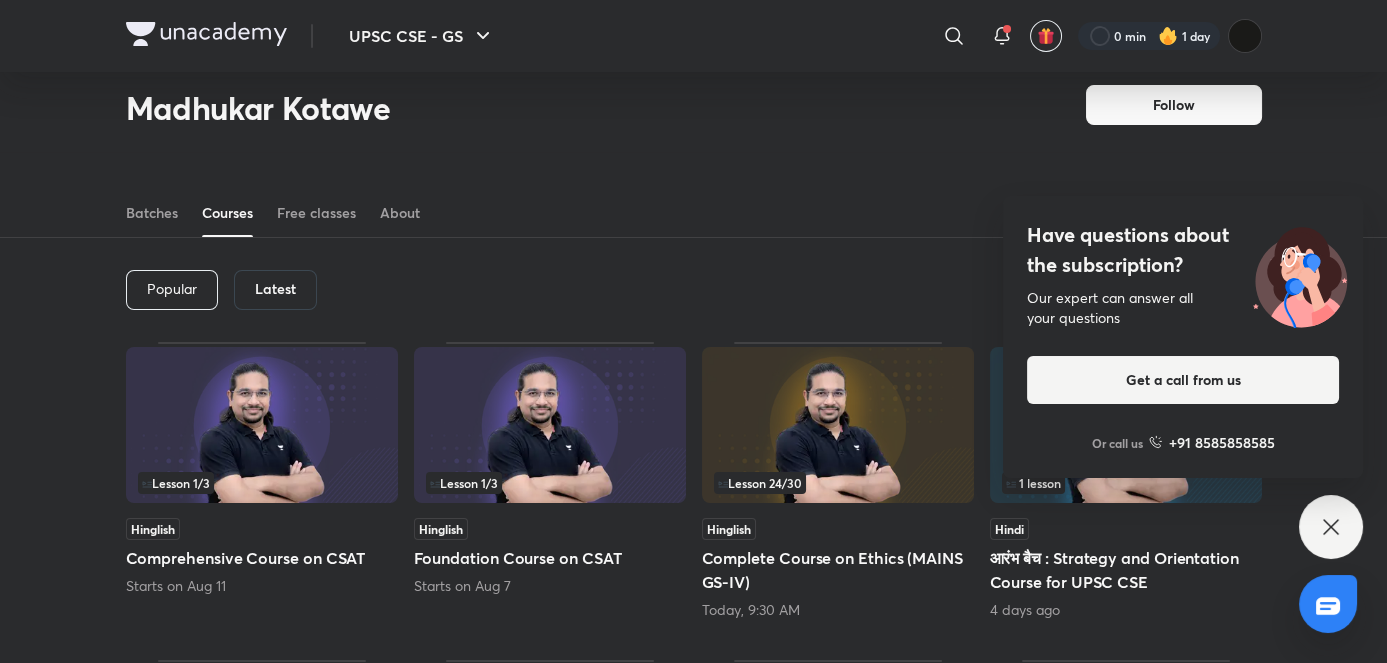 scroll, scrollTop: 31, scrollLeft: 0, axis: vertical 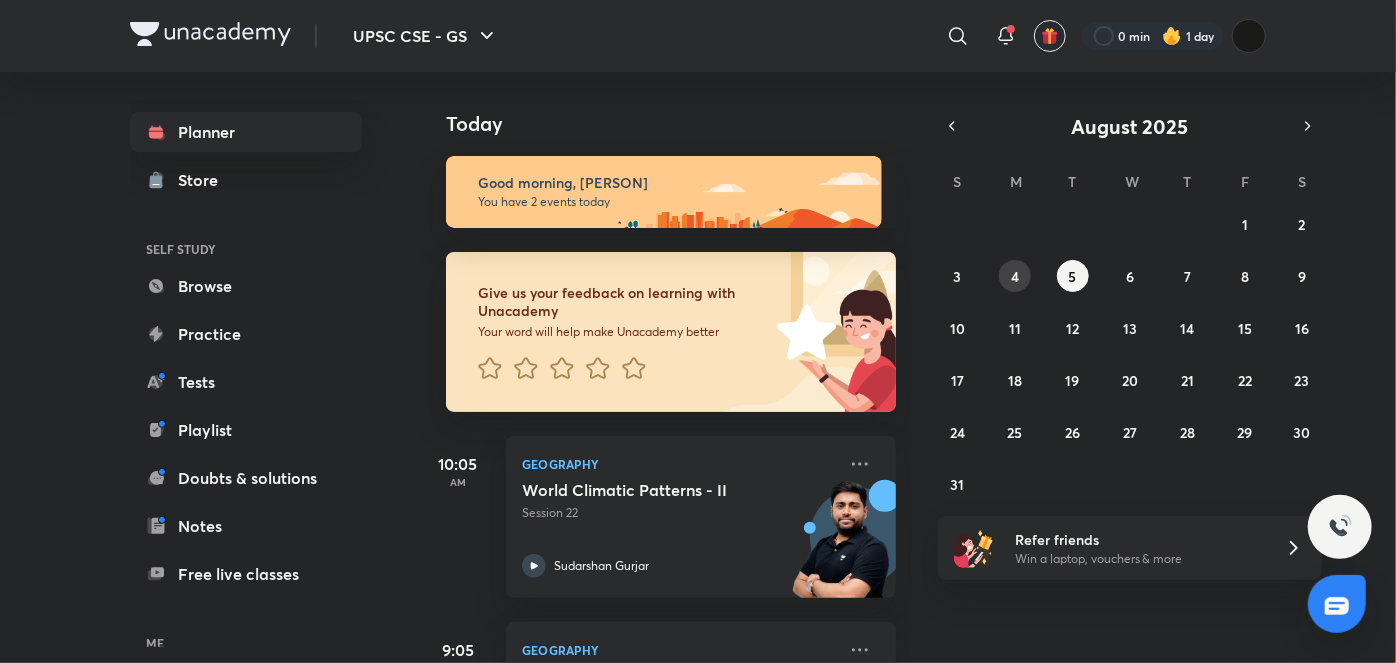 click on "4" at bounding box center (1015, 276) 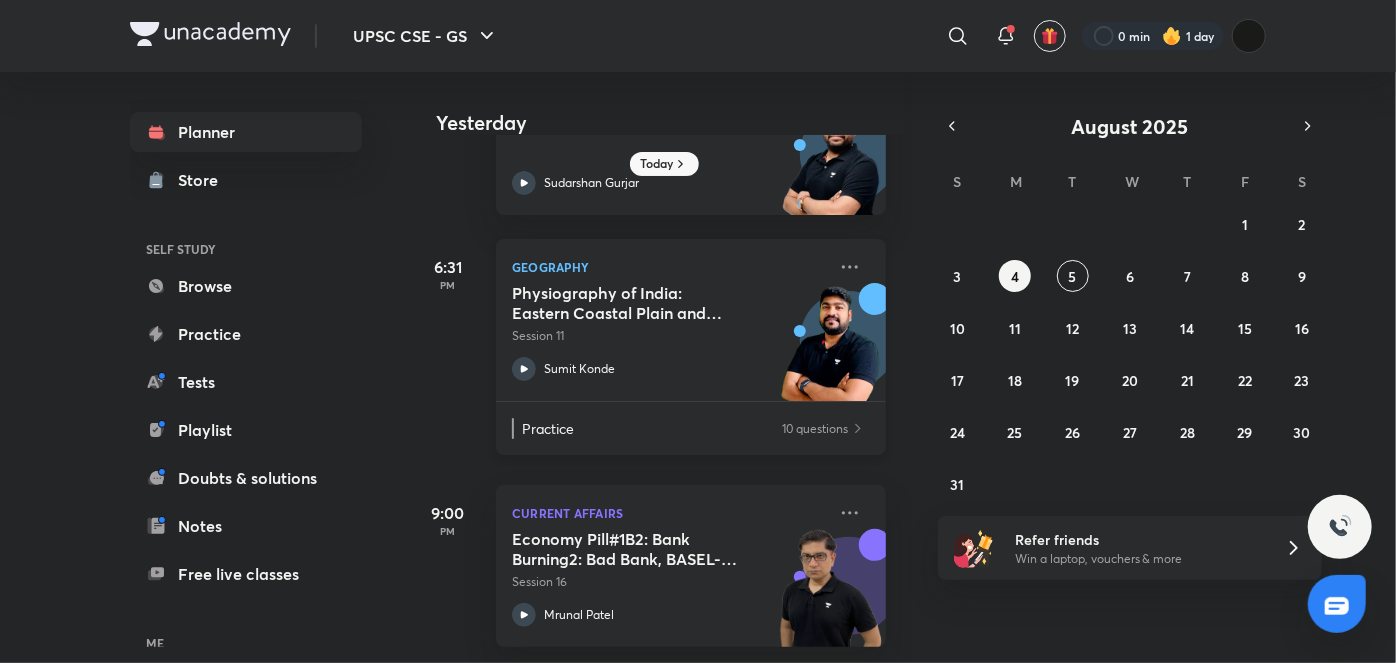 scroll, scrollTop: 0, scrollLeft: 0, axis: both 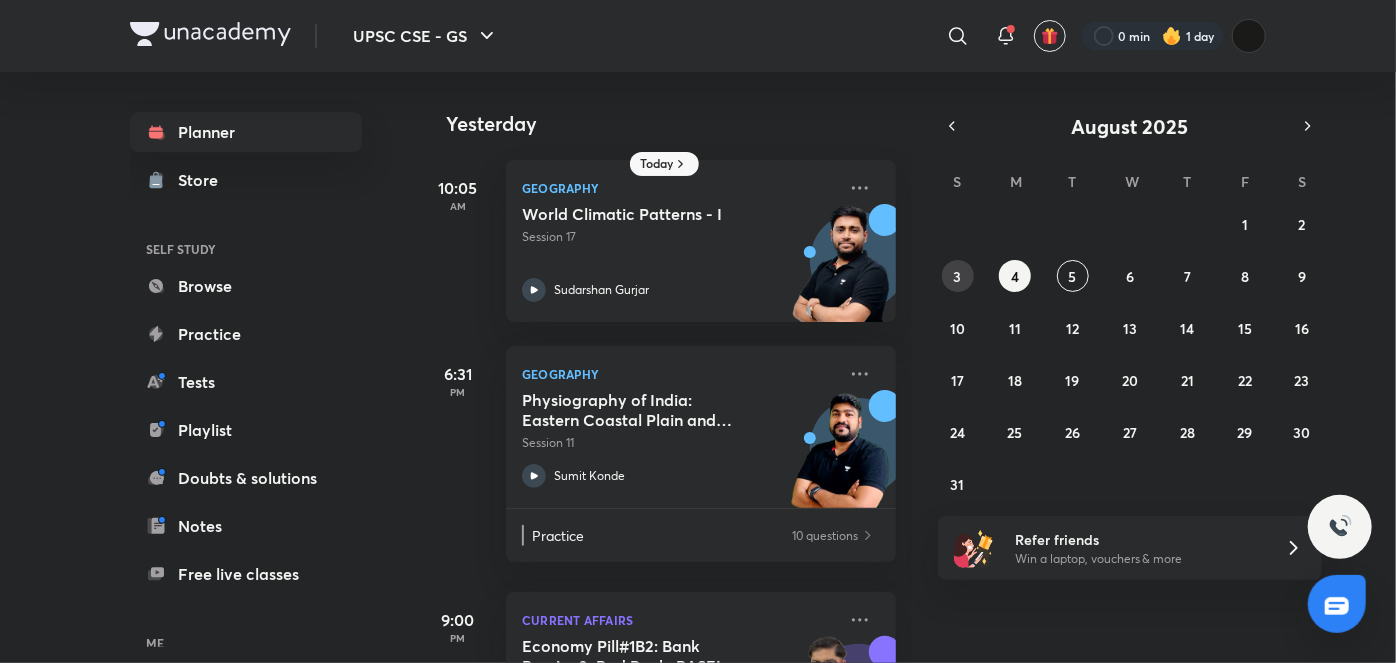 click on "3" at bounding box center (958, 276) 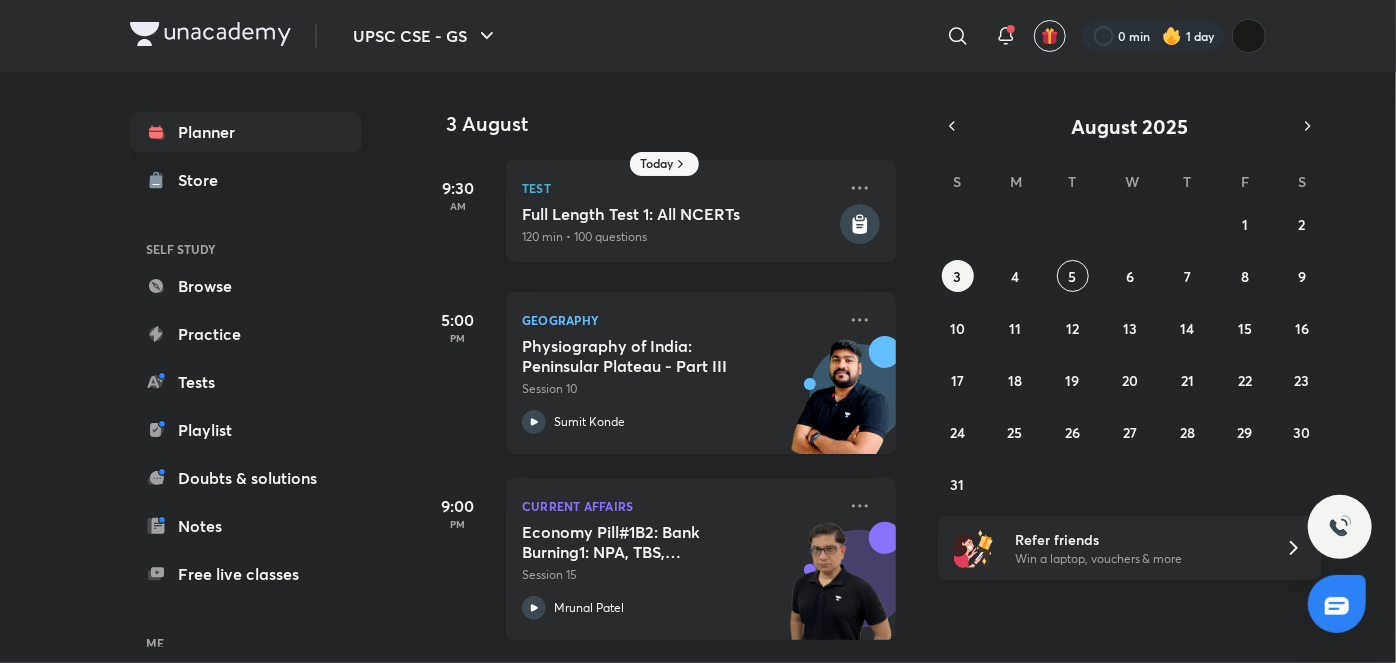 scroll, scrollTop: 0, scrollLeft: 0, axis: both 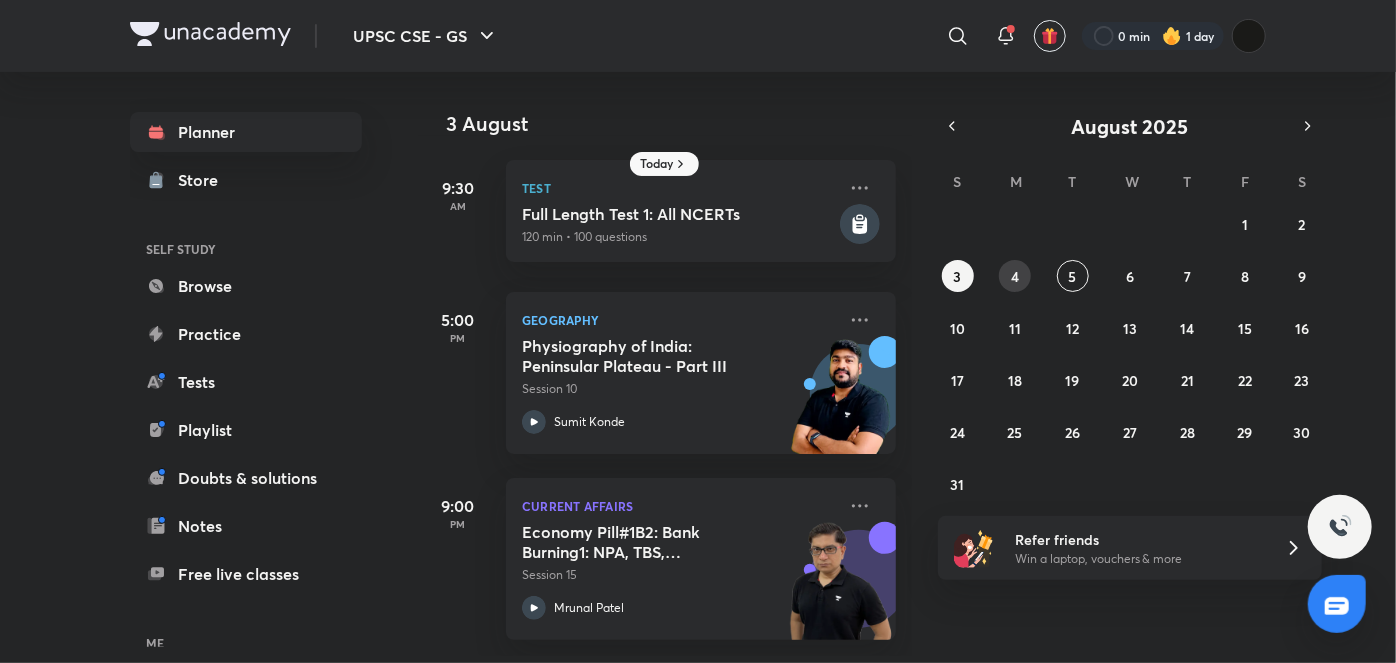 click on "4" at bounding box center (1015, 276) 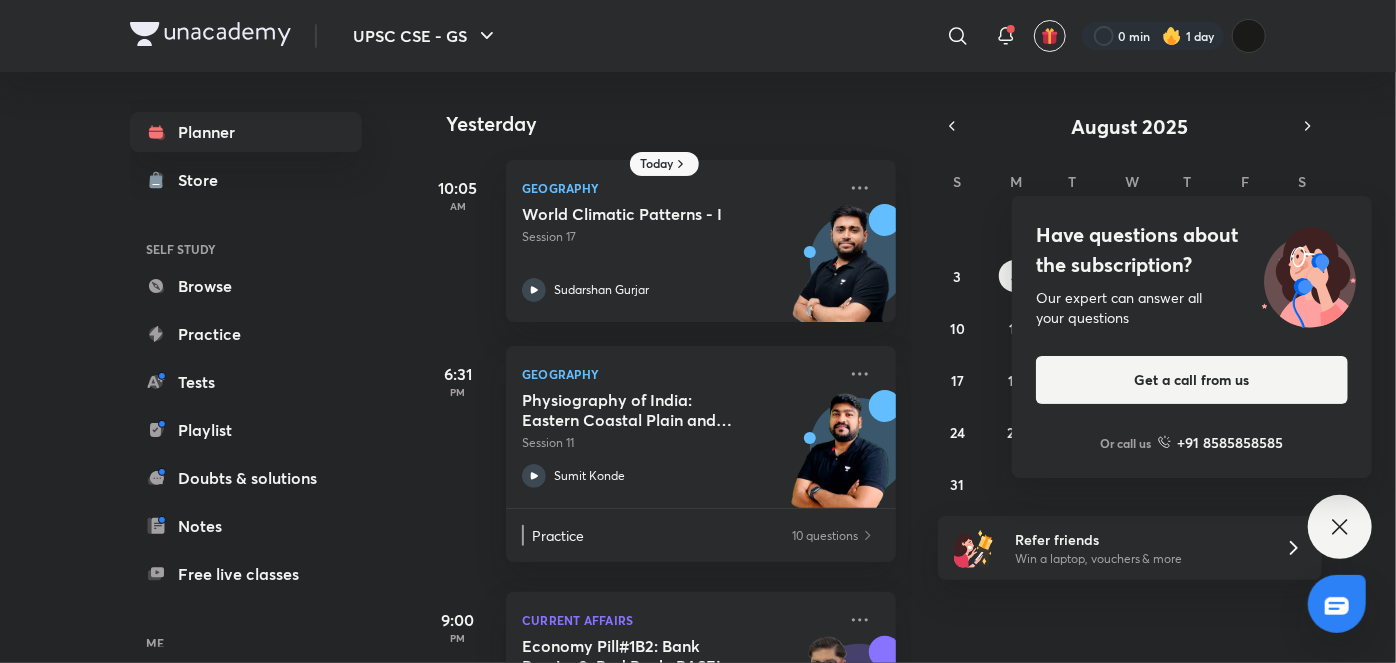 click on "Have questions about the subscription? Our expert can answer all your questions Get a call from us Or call us +91 8585858585" at bounding box center [1340, 527] 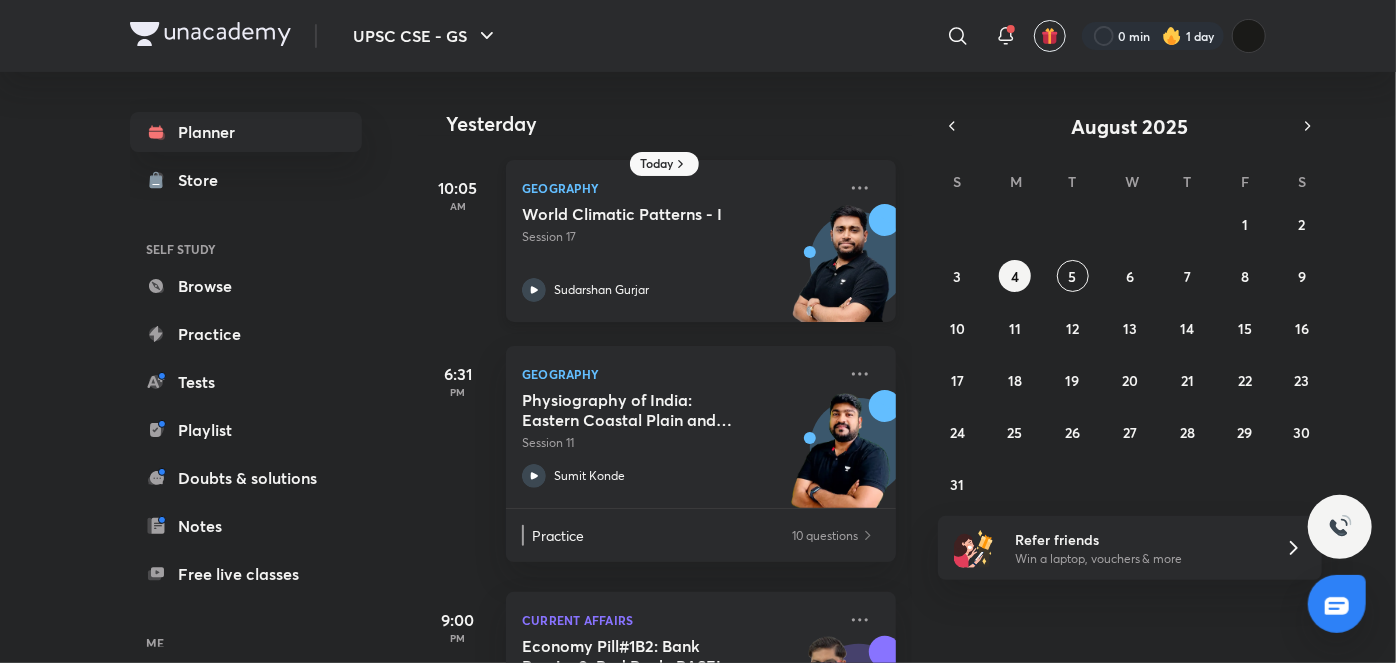 click 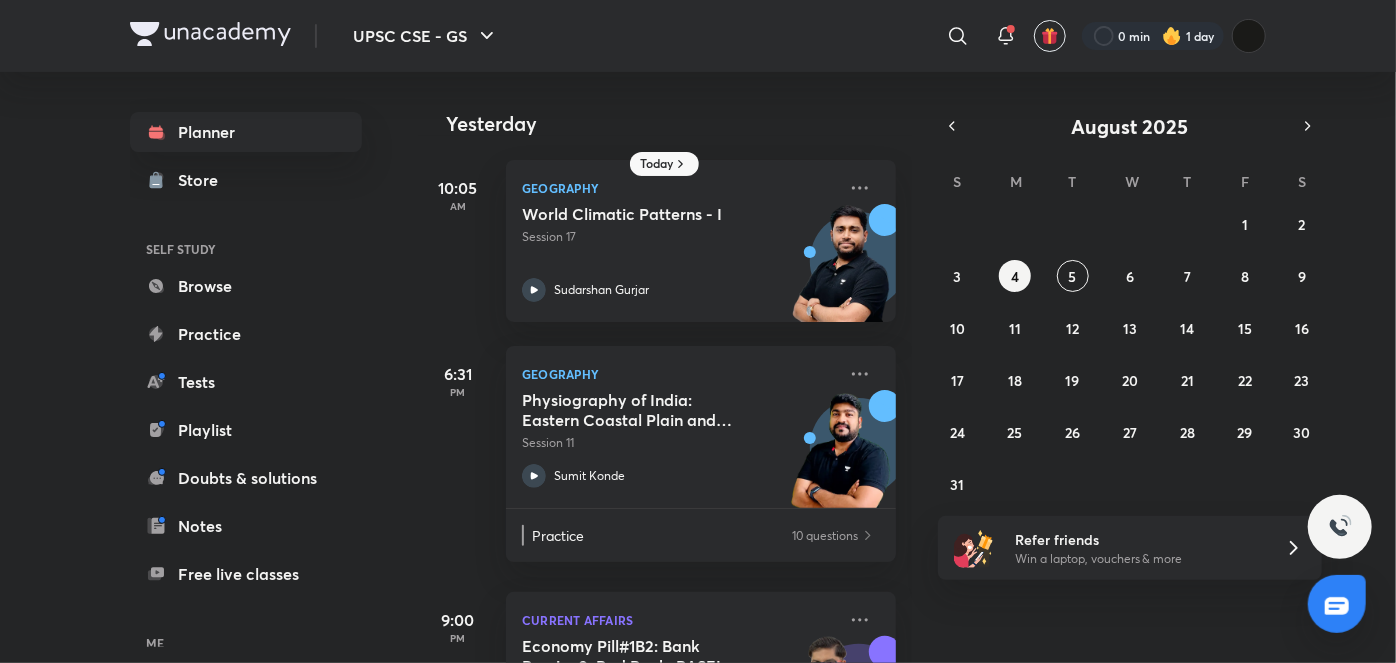 click on "27 28 29 30 31 1 2 3 4 5 6 7 8 9 10 11 12 13 14 15 16 17 18 19 20 21 22 23 24 25 26 27 28 29 30 31 1 2 3 4 5 6" at bounding box center (1130, 354) 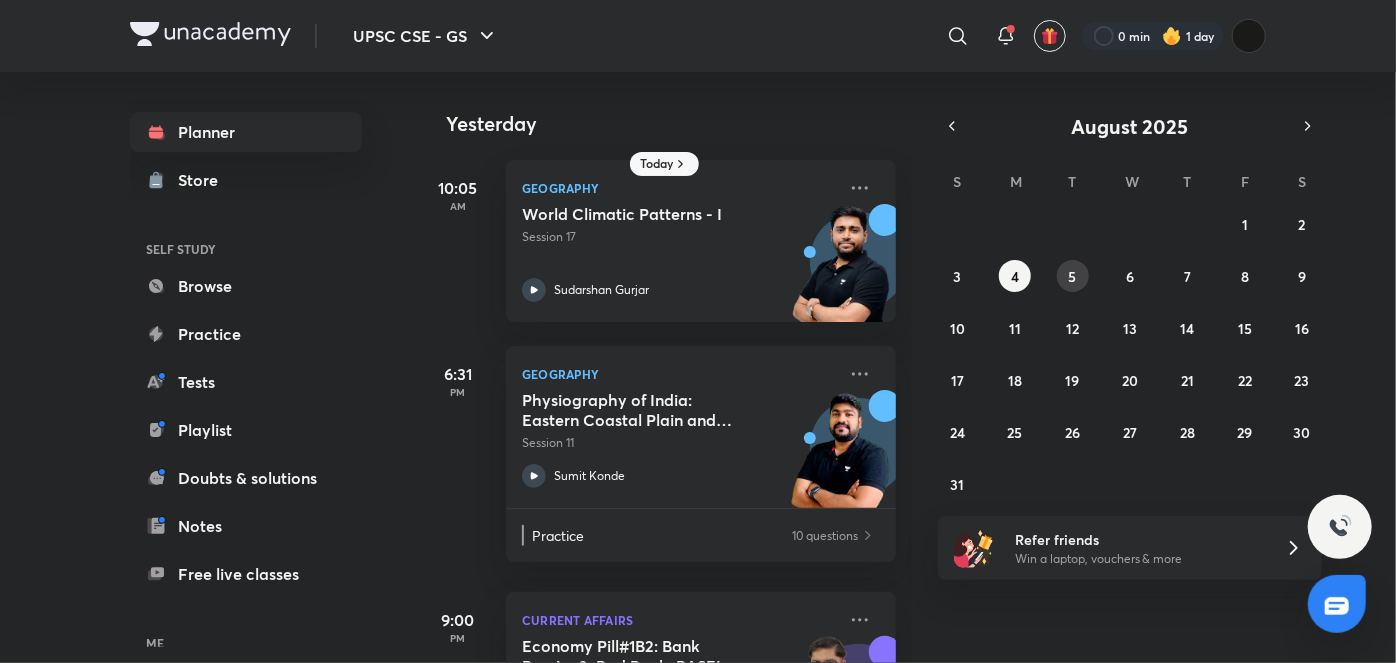 click on "5" at bounding box center [1073, 276] 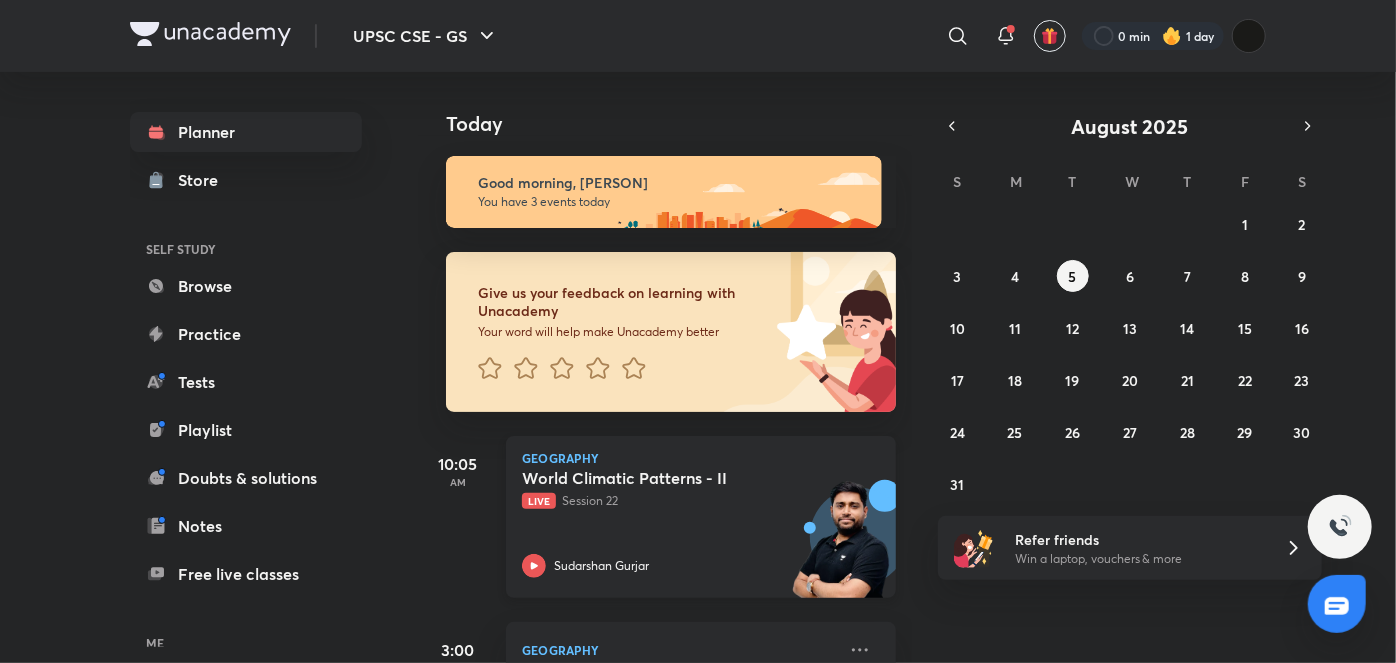 click on "Geography World Climatic Patterns - II Live Session 22 [PERSON]" at bounding box center [701, 517] 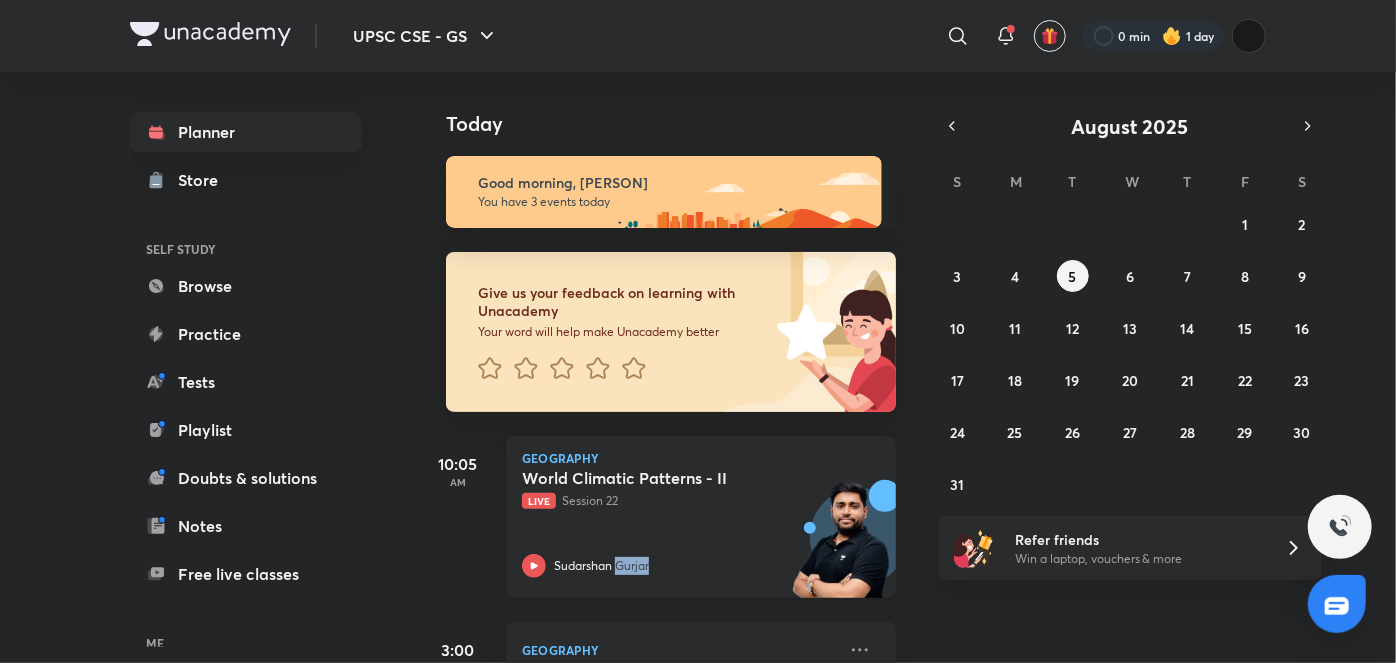 click on "Geography World Climatic Patterns - II Live Session 22 [PERSON]" at bounding box center [701, 517] 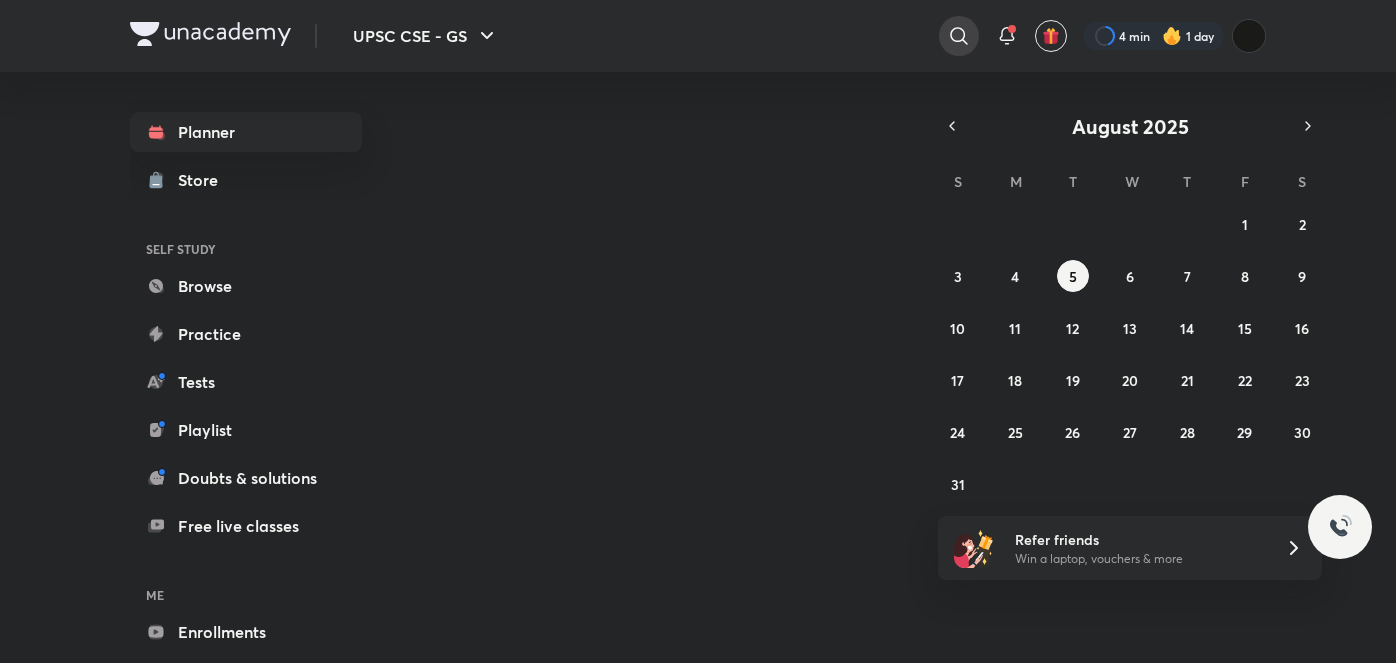 scroll, scrollTop: 0, scrollLeft: 0, axis: both 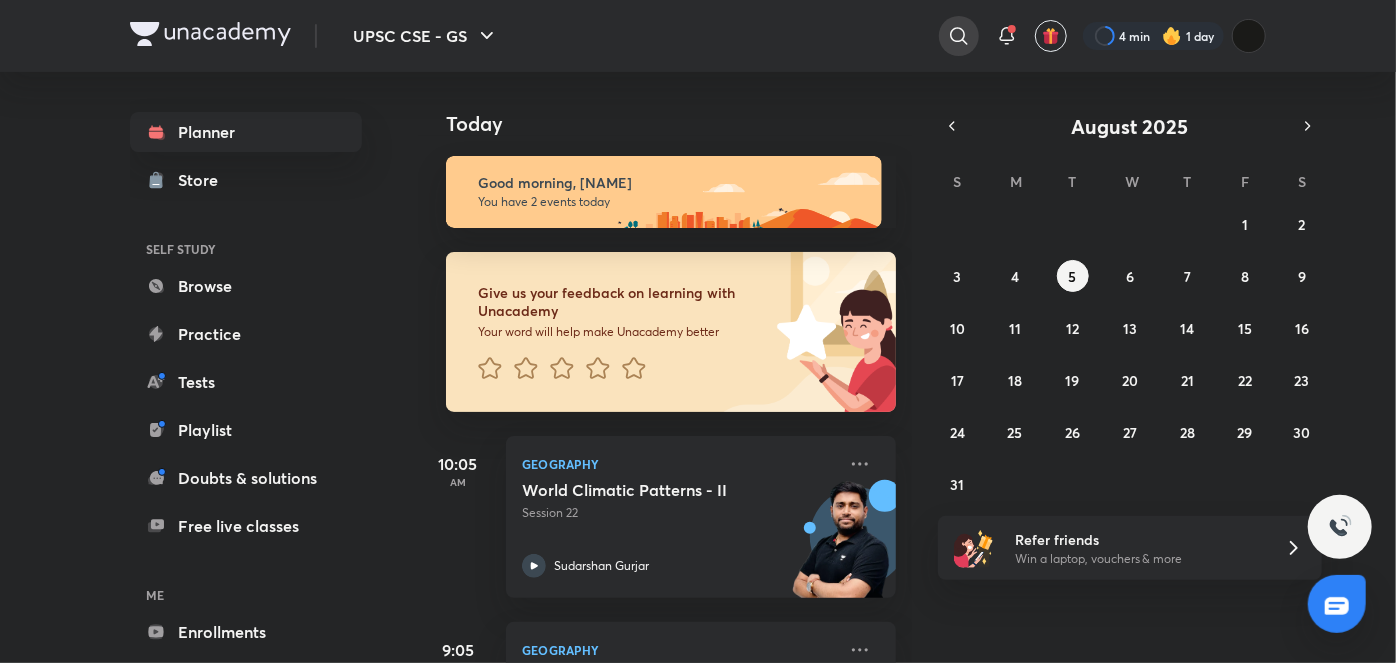 click 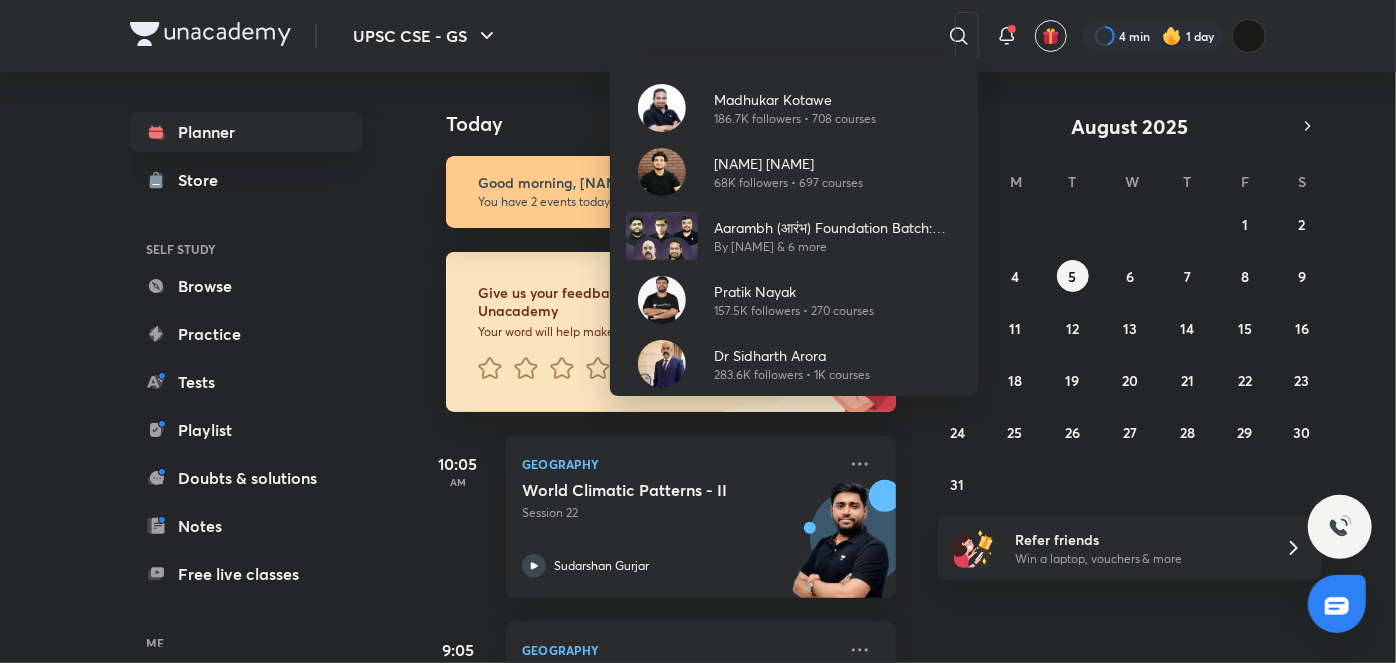 click on "Madhukar Kotawe 186.7K followers • 708 courses Anuj Garg 68K followers • 697 courses Aarambh (आरंभ) Foundation Batch: Comprehensive Batch for UPSC CSE, 2026 (Bilingual) By Sudarshan Gurjar & 6 more Pratik Nayak 157.5K followers • 270 courses Dr Sidharth Arora 283.6K followers • 1K courses" at bounding box center (698, 331) 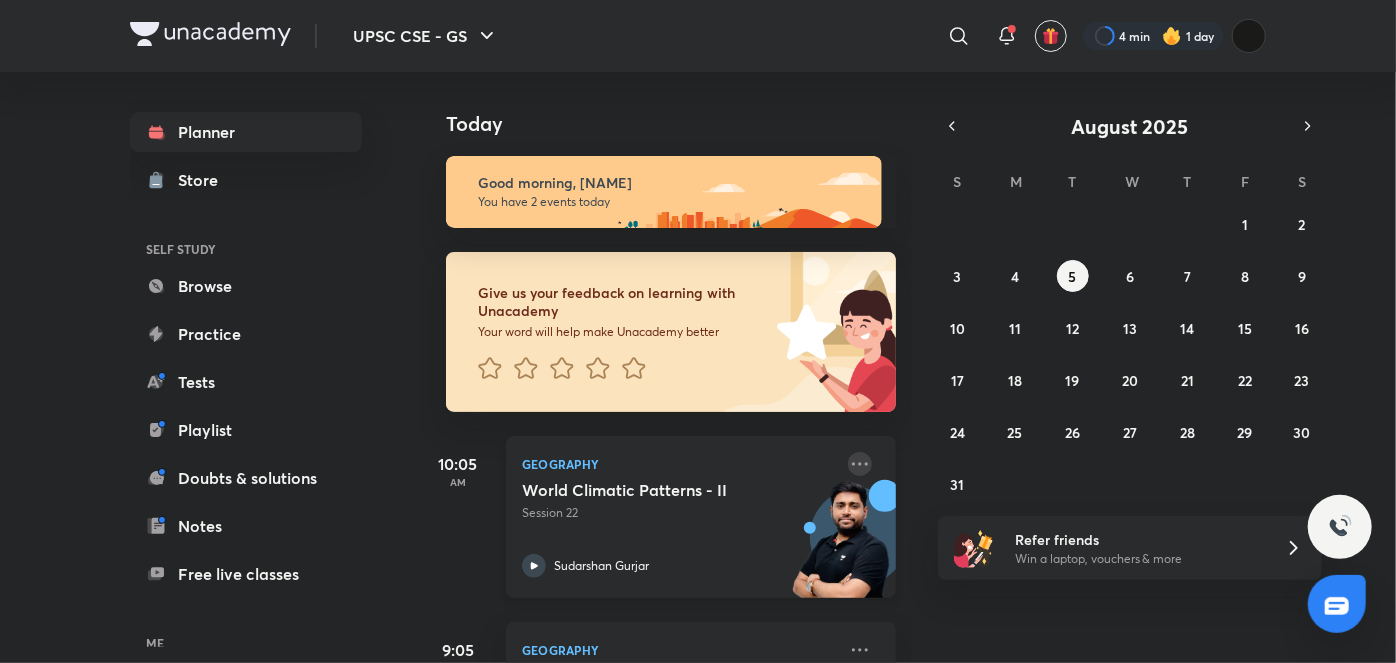 click 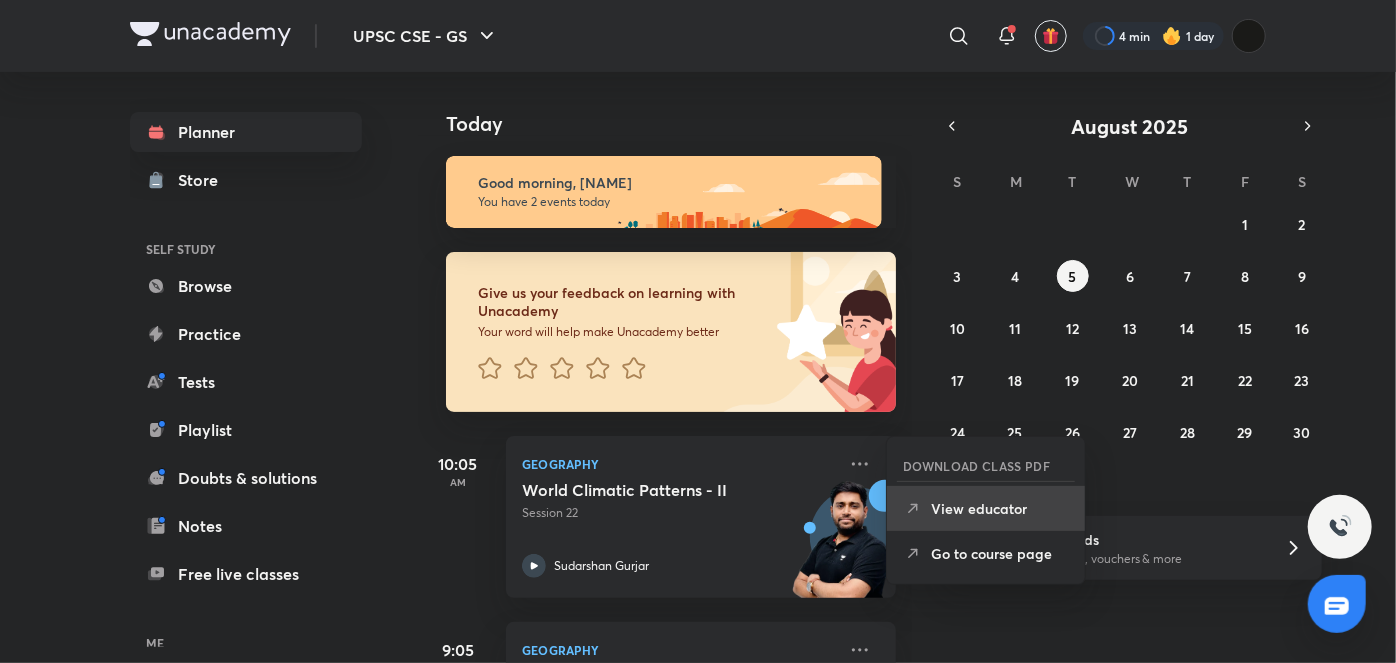 click on "View educator" at bounding box center (1000, 508) 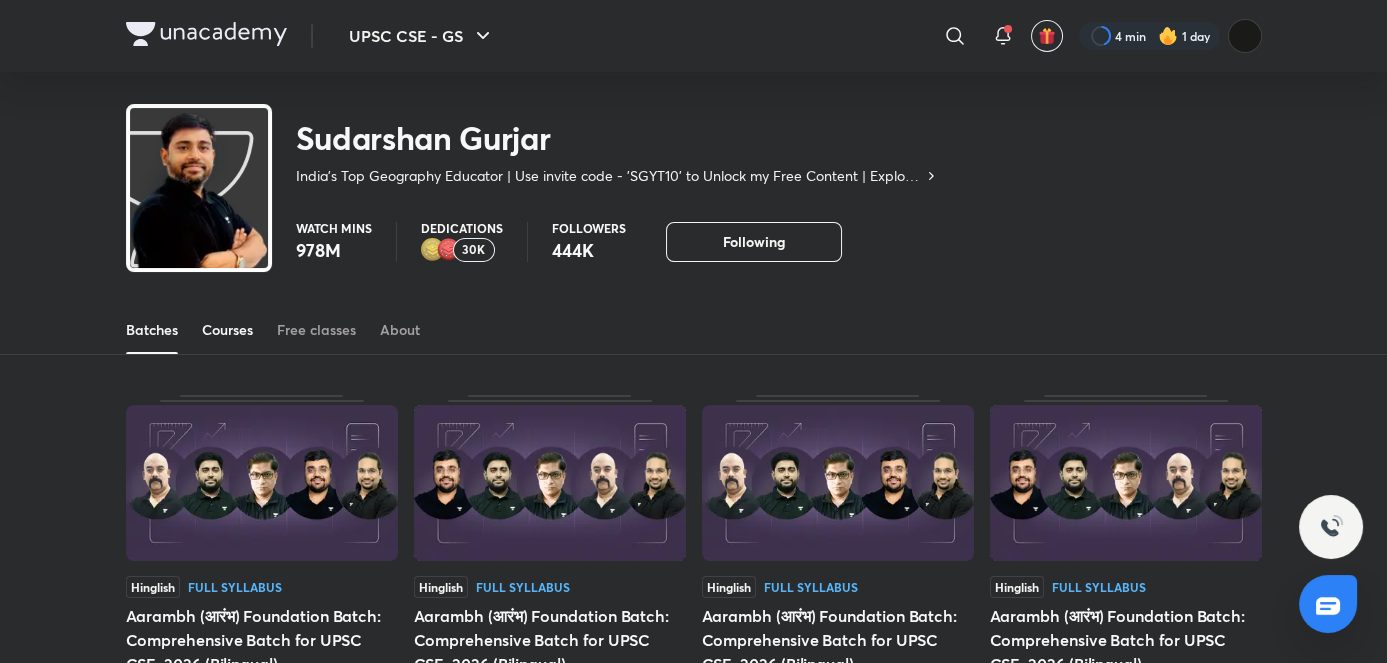 click on "Courses" at bounding box center (227, 330) 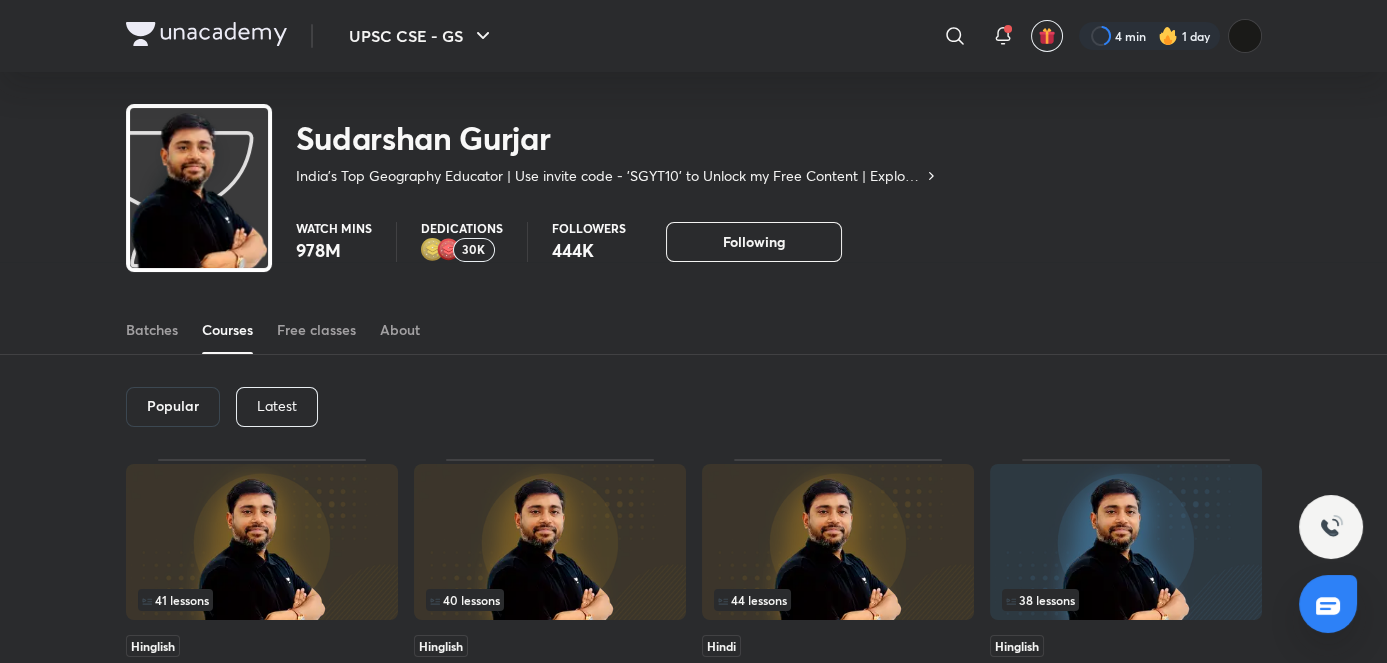 click on "Latest" at bounding box center (277, 406) 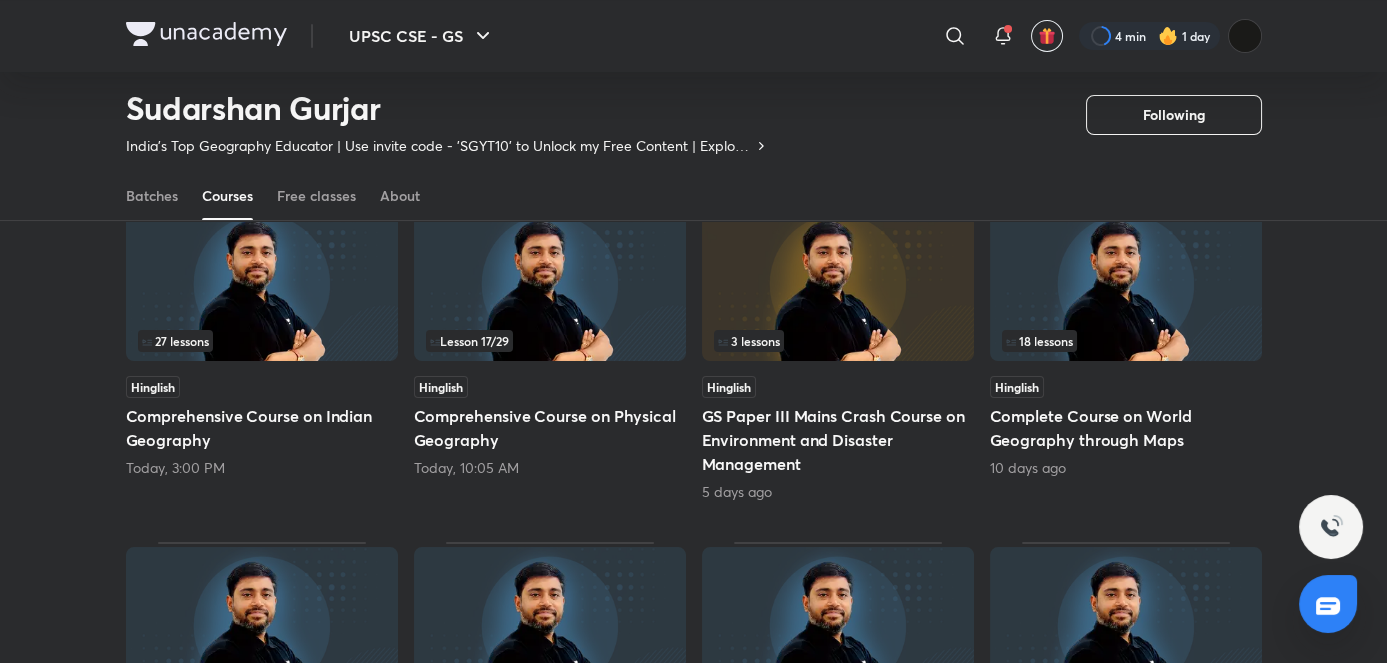 scroll, scrollTop: 183, scrollLeft: 0, axis: vertical 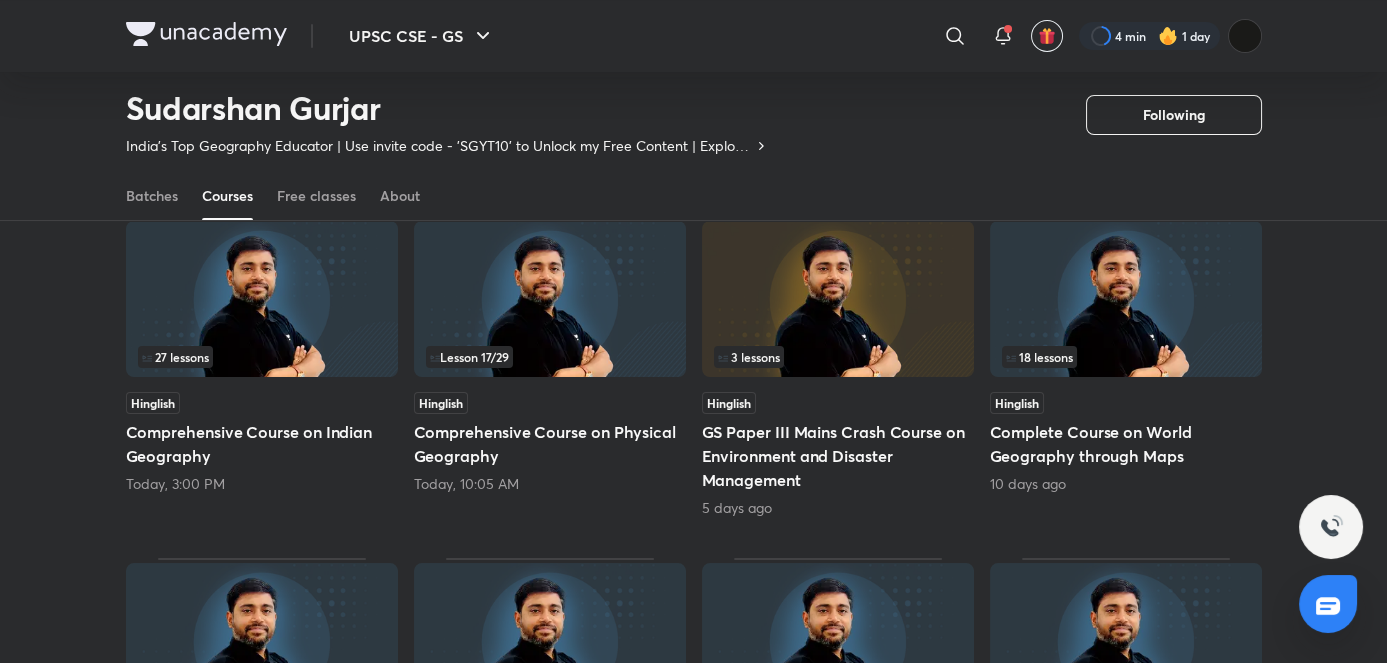 click at bounding box center (262, 299) 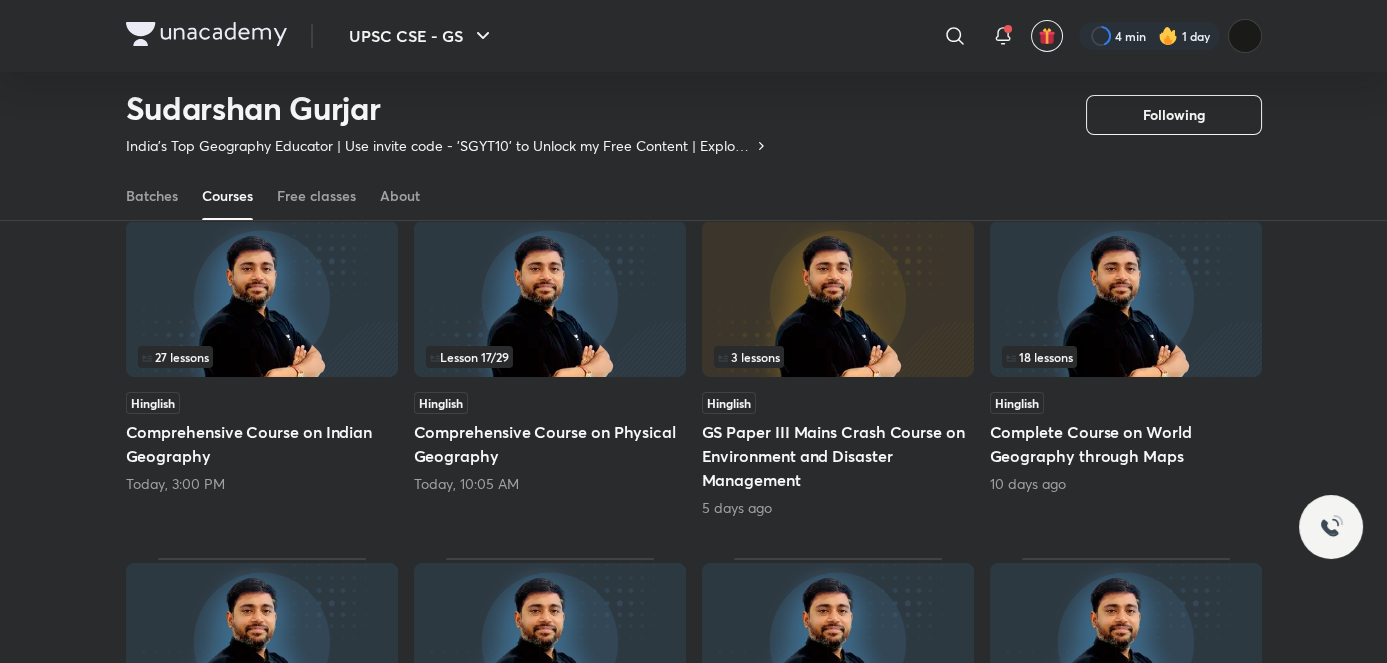scroll, scrollTop: 0, scrollLeft: 0, axis: both 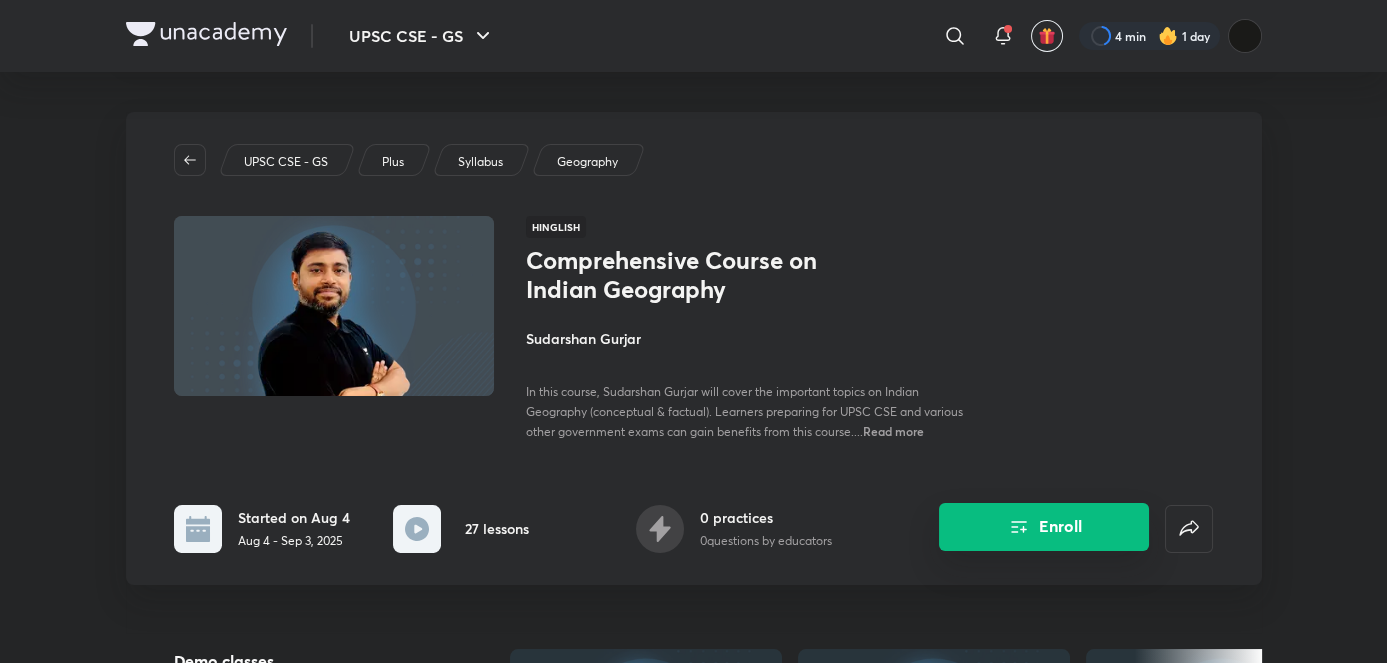 click on "Enroll" at bounding box center (1044, 527) 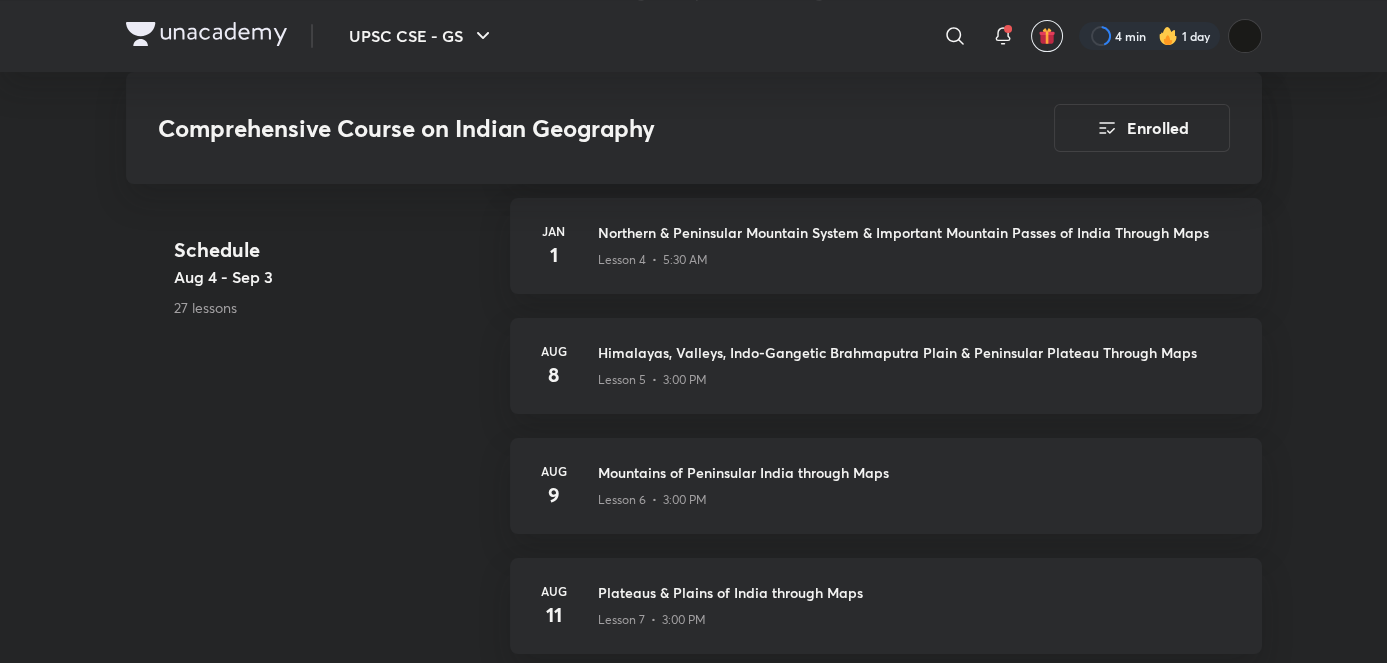 scroll, scrollTop: 1183, scrollLeft: 0, axis: vertical 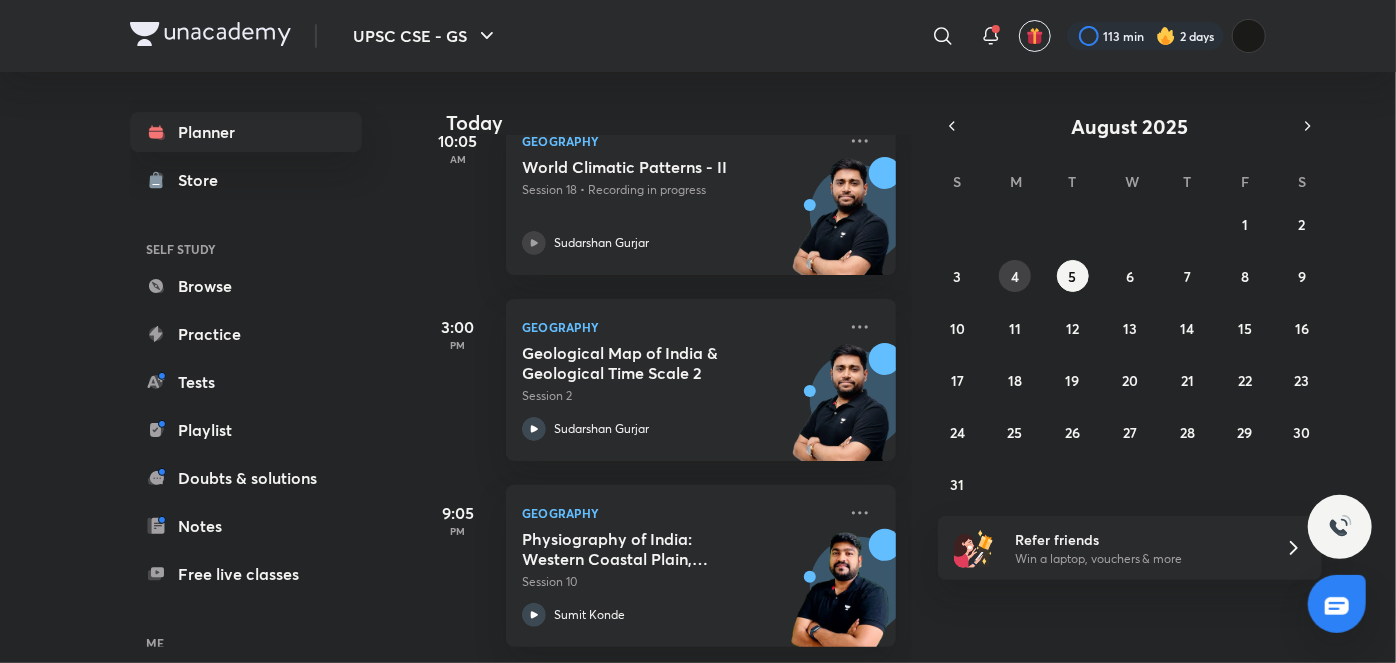 click on "4" at bounding box center [1015, 276] 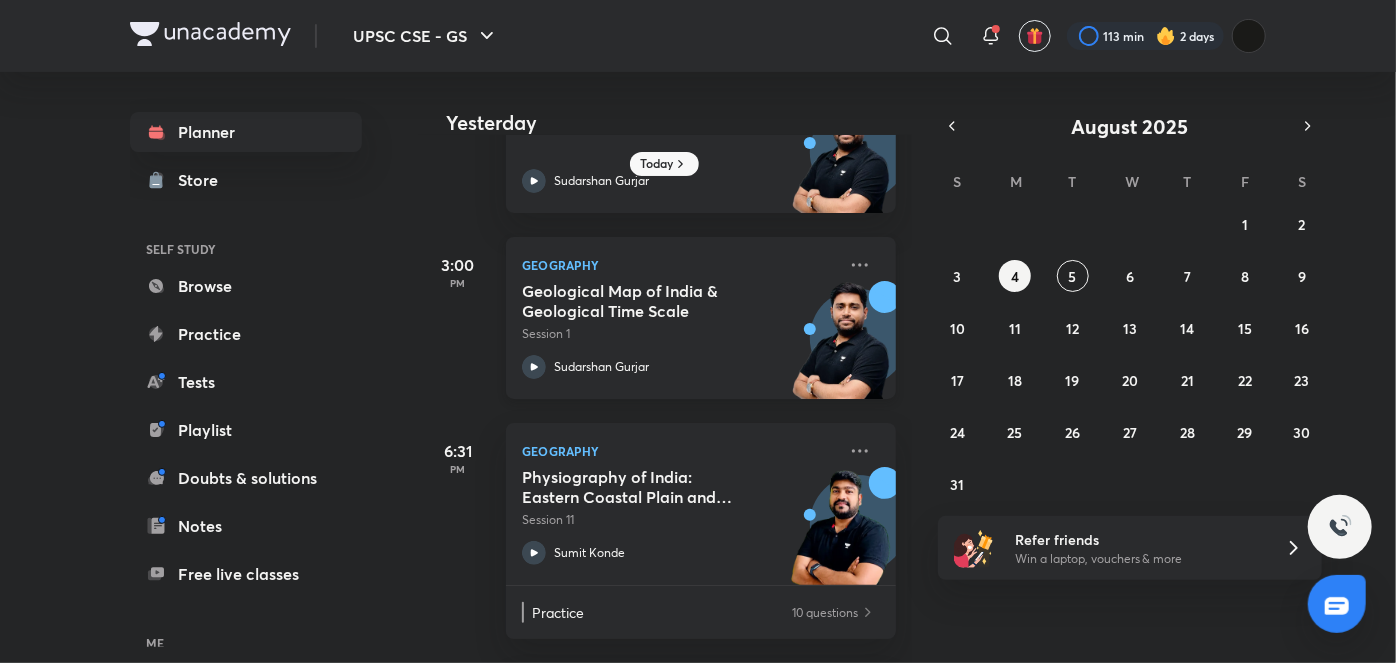 scroll, scrollTop: 82, scrollLeft: 0, axis: vertical 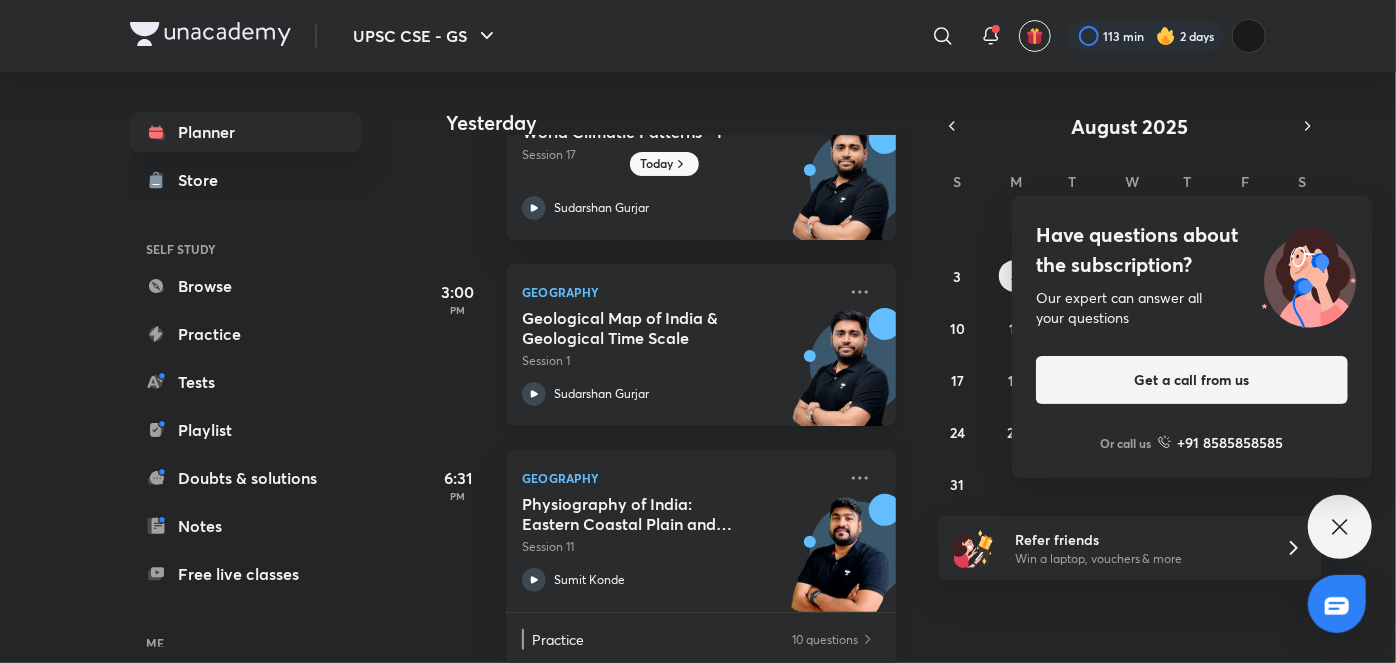 click 